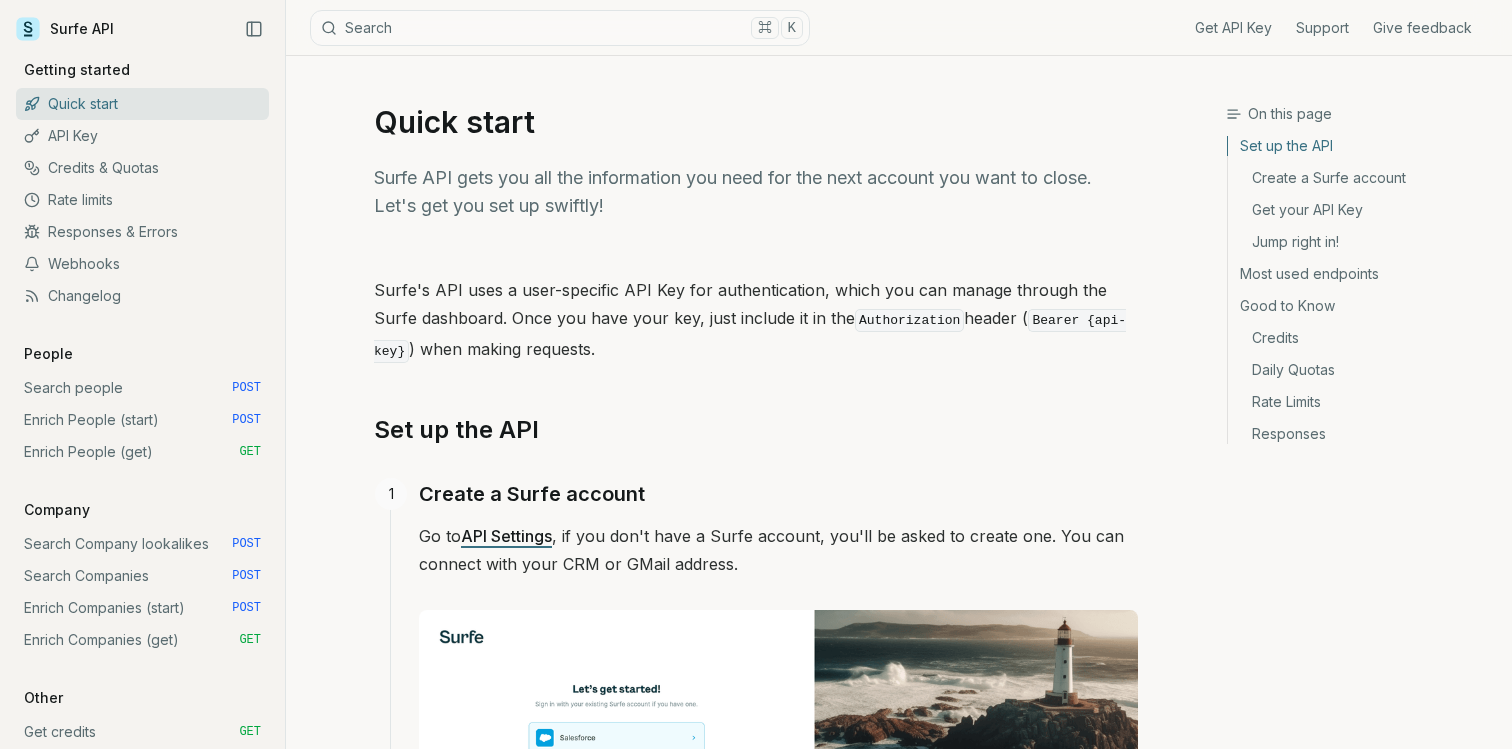 scroll, scrollTop: 0, scrollLeft: 0, axis: both 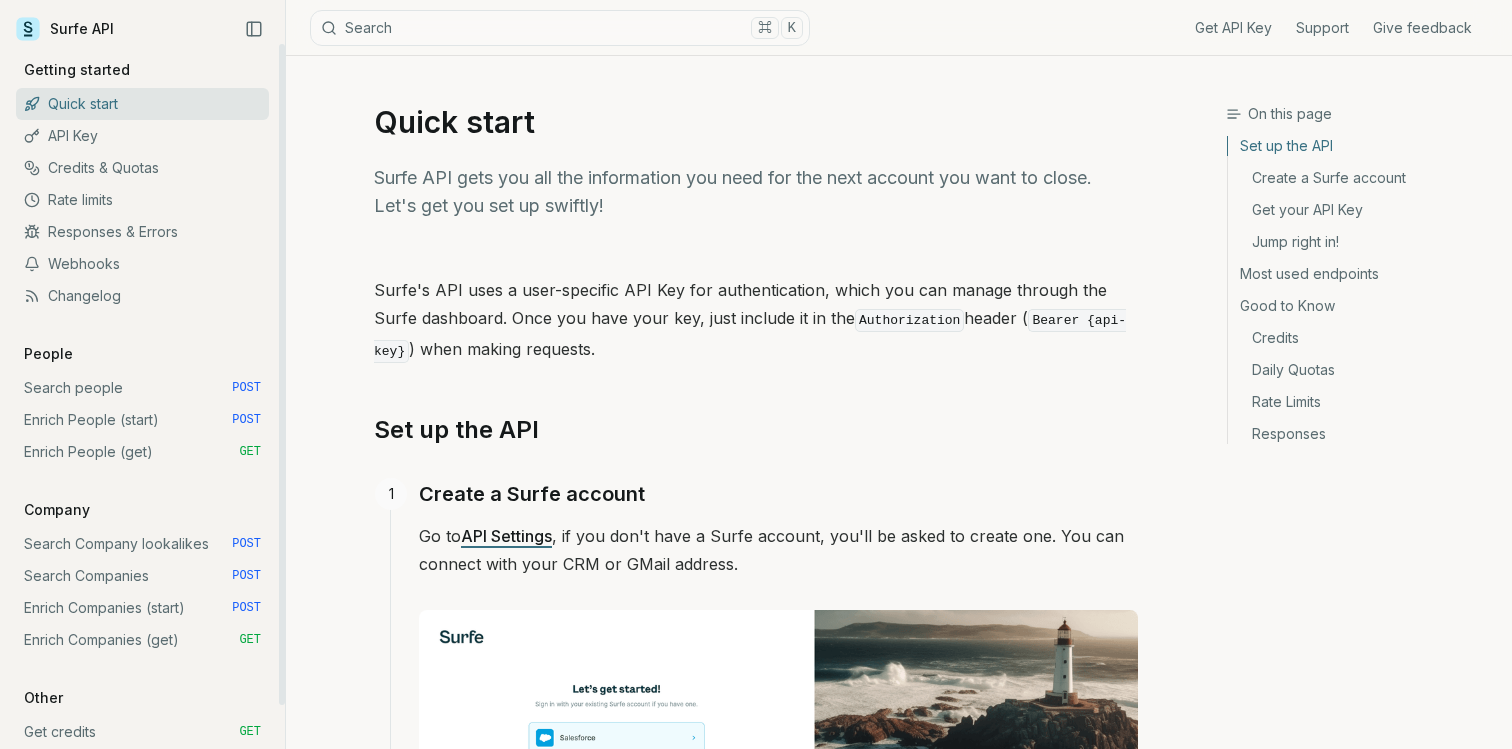click on "Enrich Companies (start)   POST" at bounding box center (142, 608) 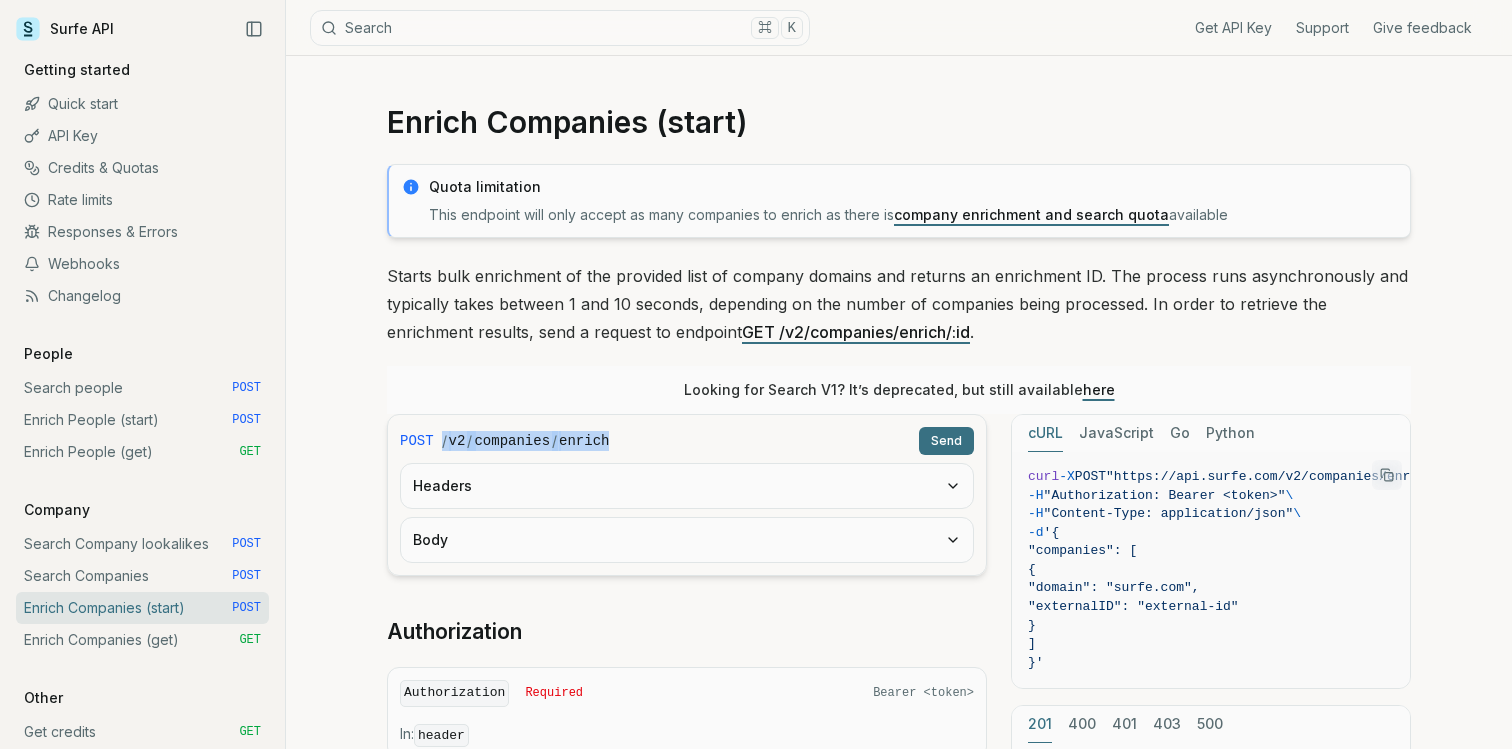 drag, startPoint x: 625, startPoint y: 440, endPoint x: 441, endPoint y: 445, distance: 184.06792 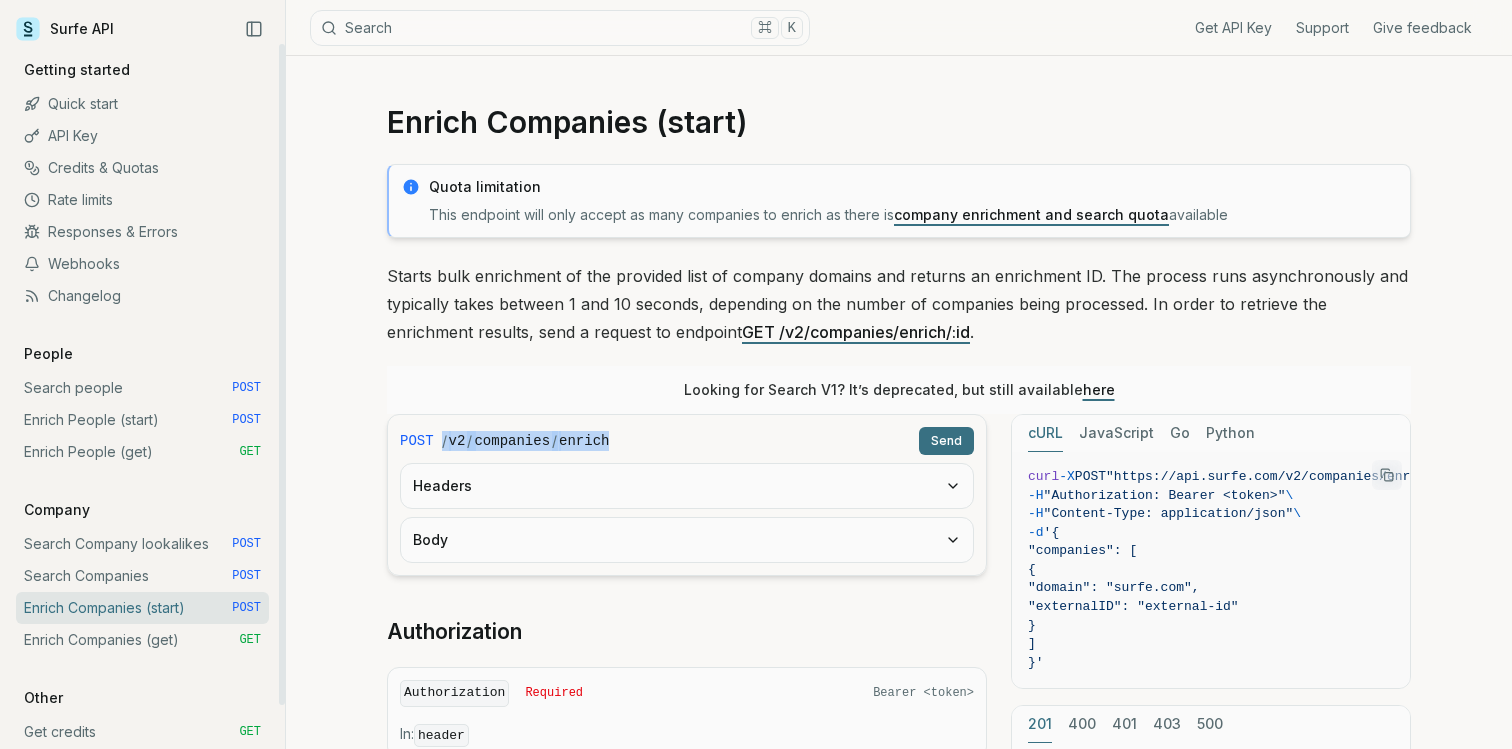 click on "Enrich People (start)   POST" at bounding box center [142, 420] 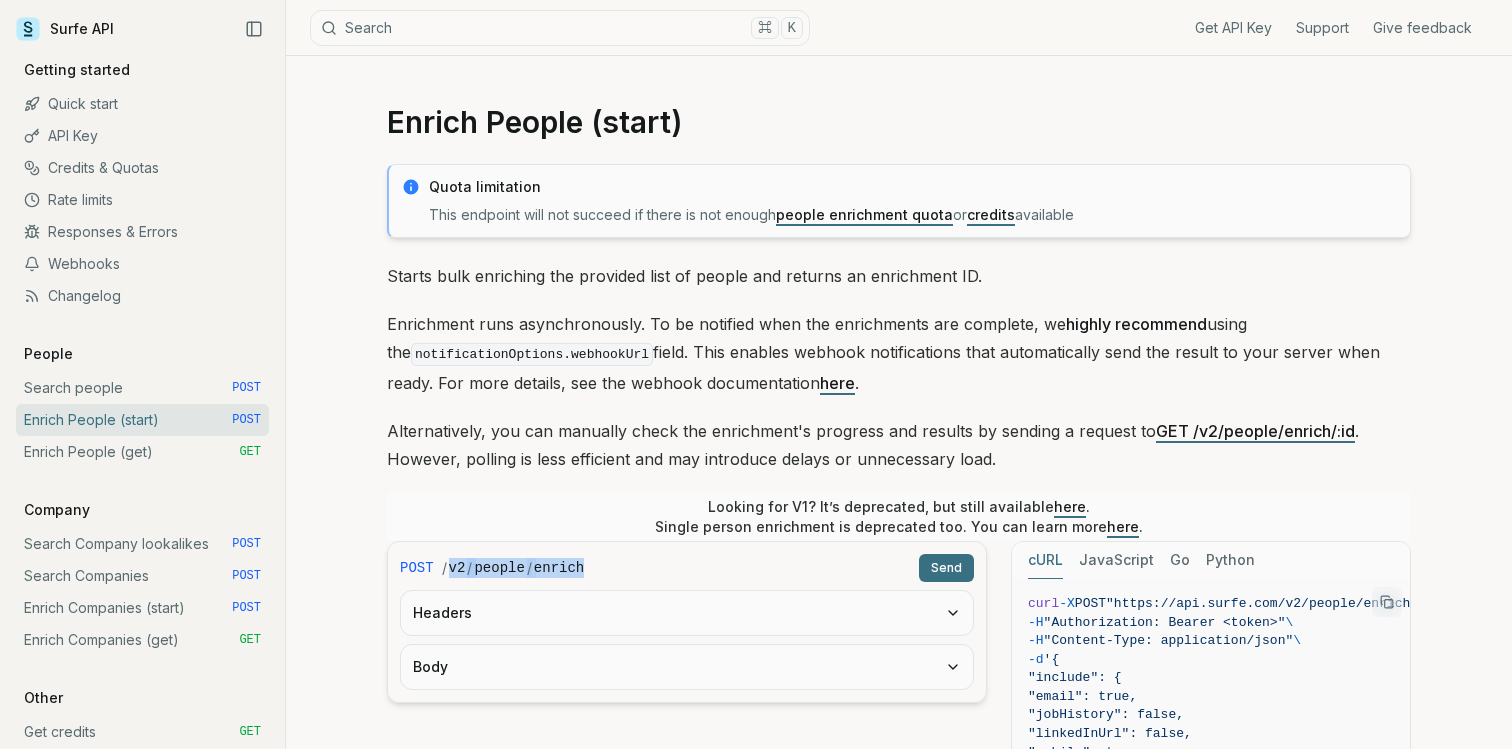 drag, startPoint x: 600, startPoint y: 564, endPoint x: 446, endPoint y: 566, distance: 154.01299 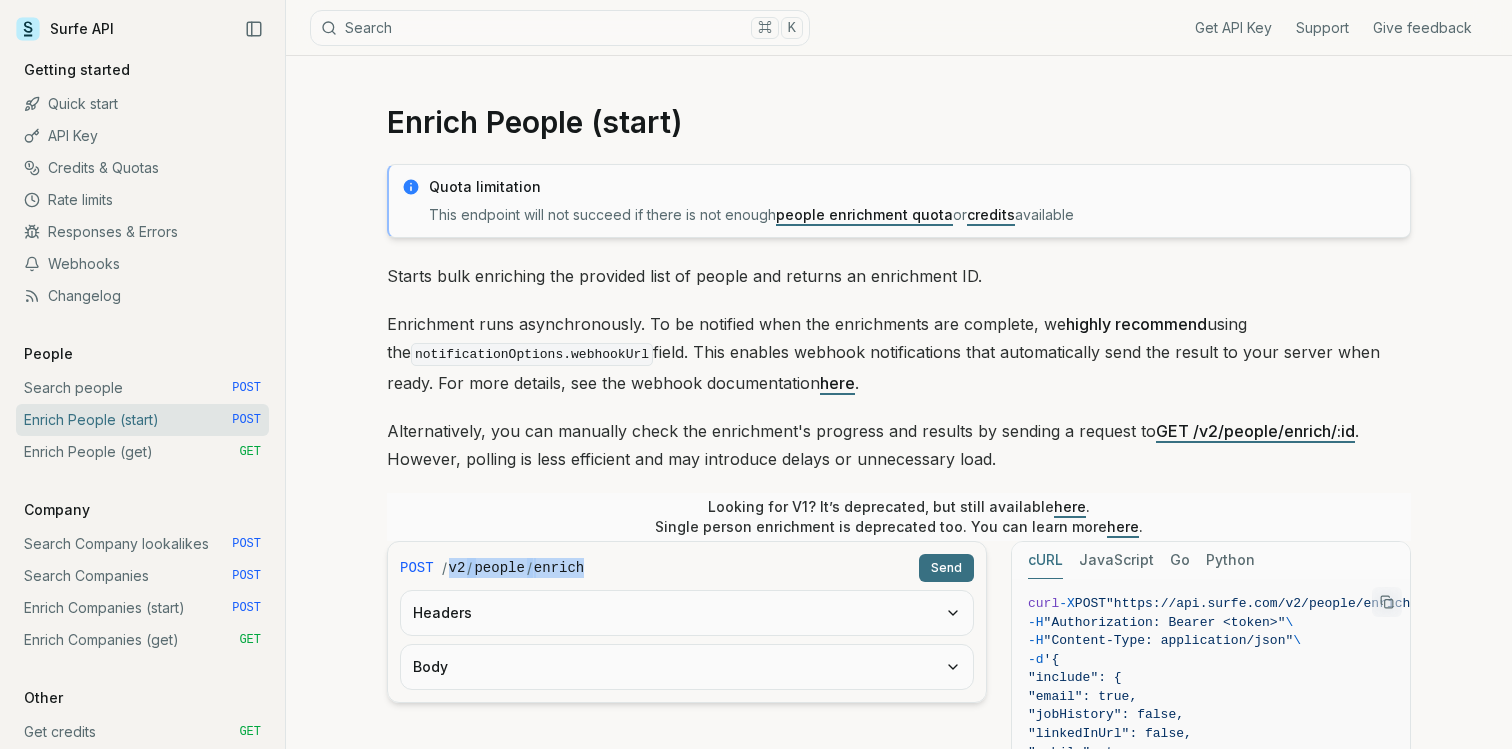 click on "here" at bounding box center (1070, 506) 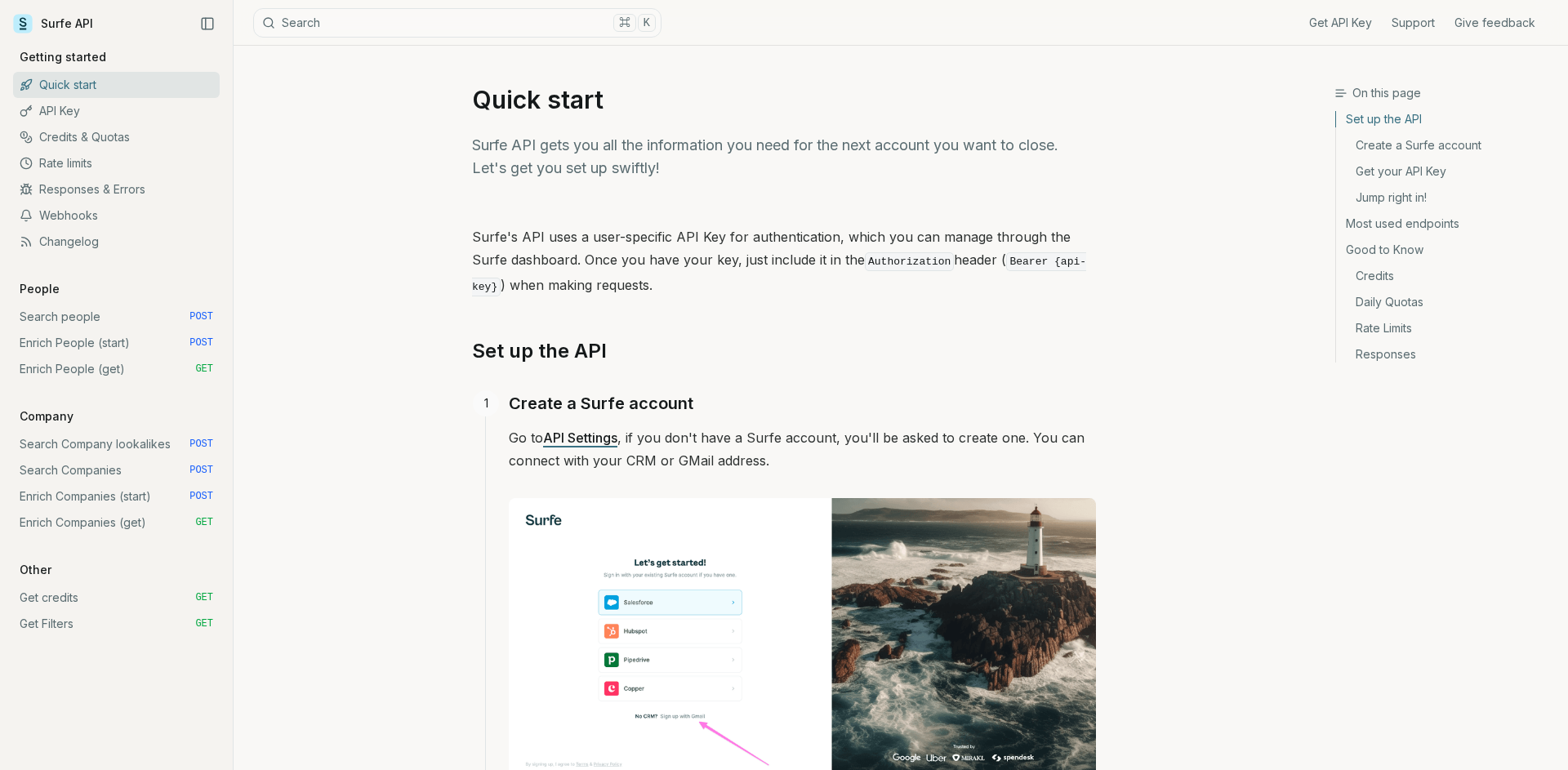 scroll, scrollTop: 0, scrollLeft: 0, axis: both 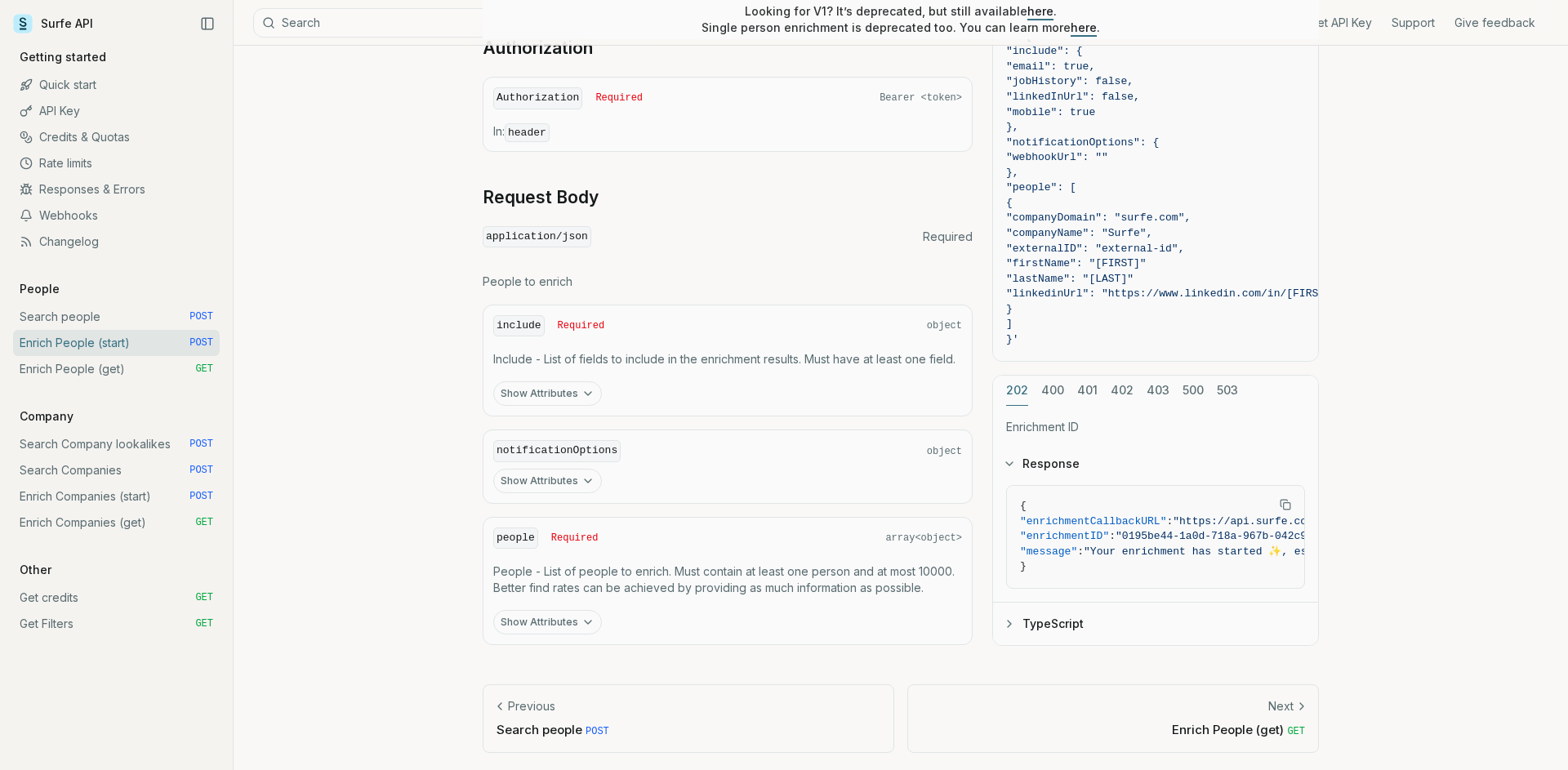 click on "Show Attributes" at bounding box center (547, 622) 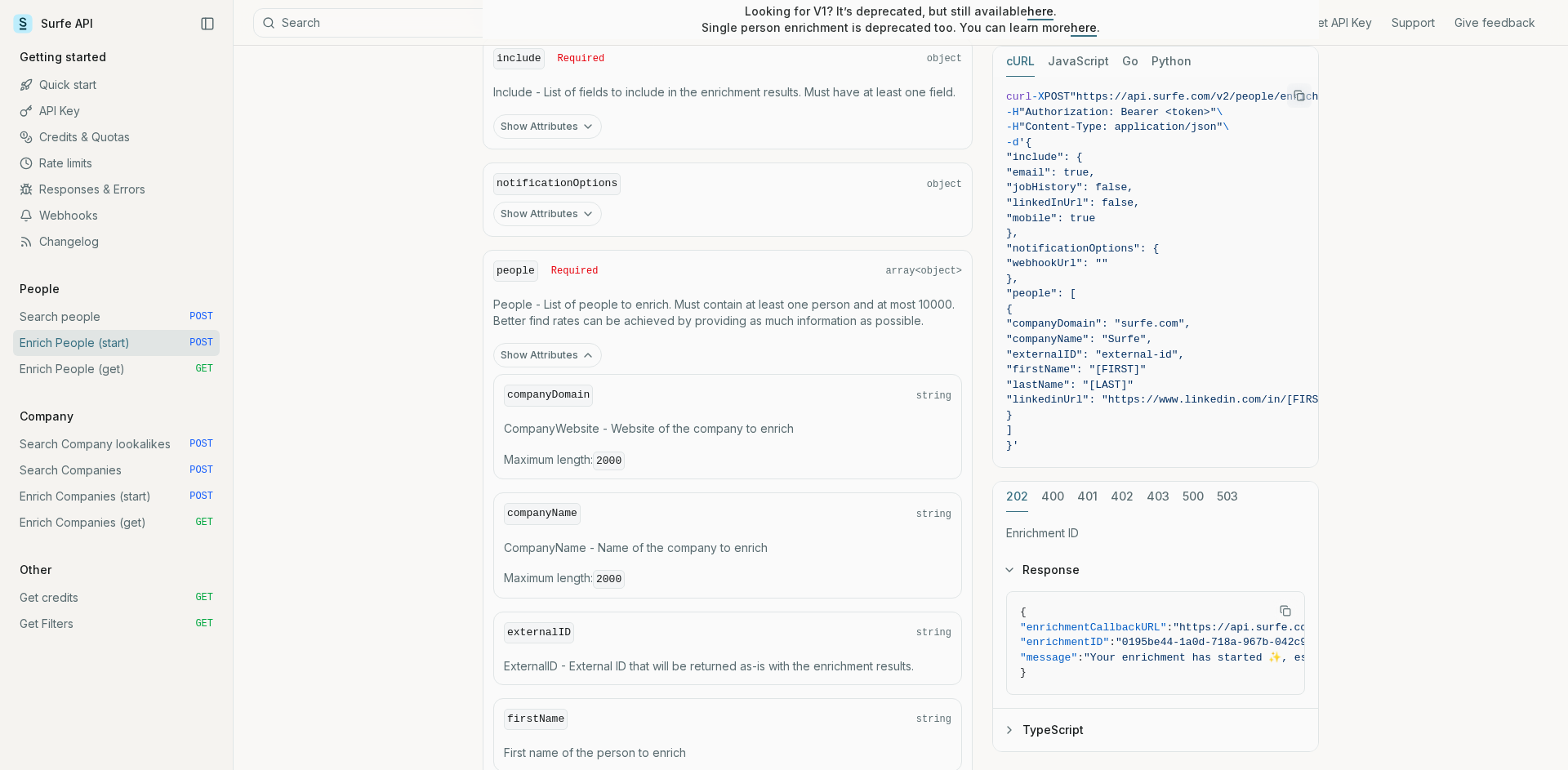 scroll, scrollTop: 879, scrollLeft: 0, axis: vertical 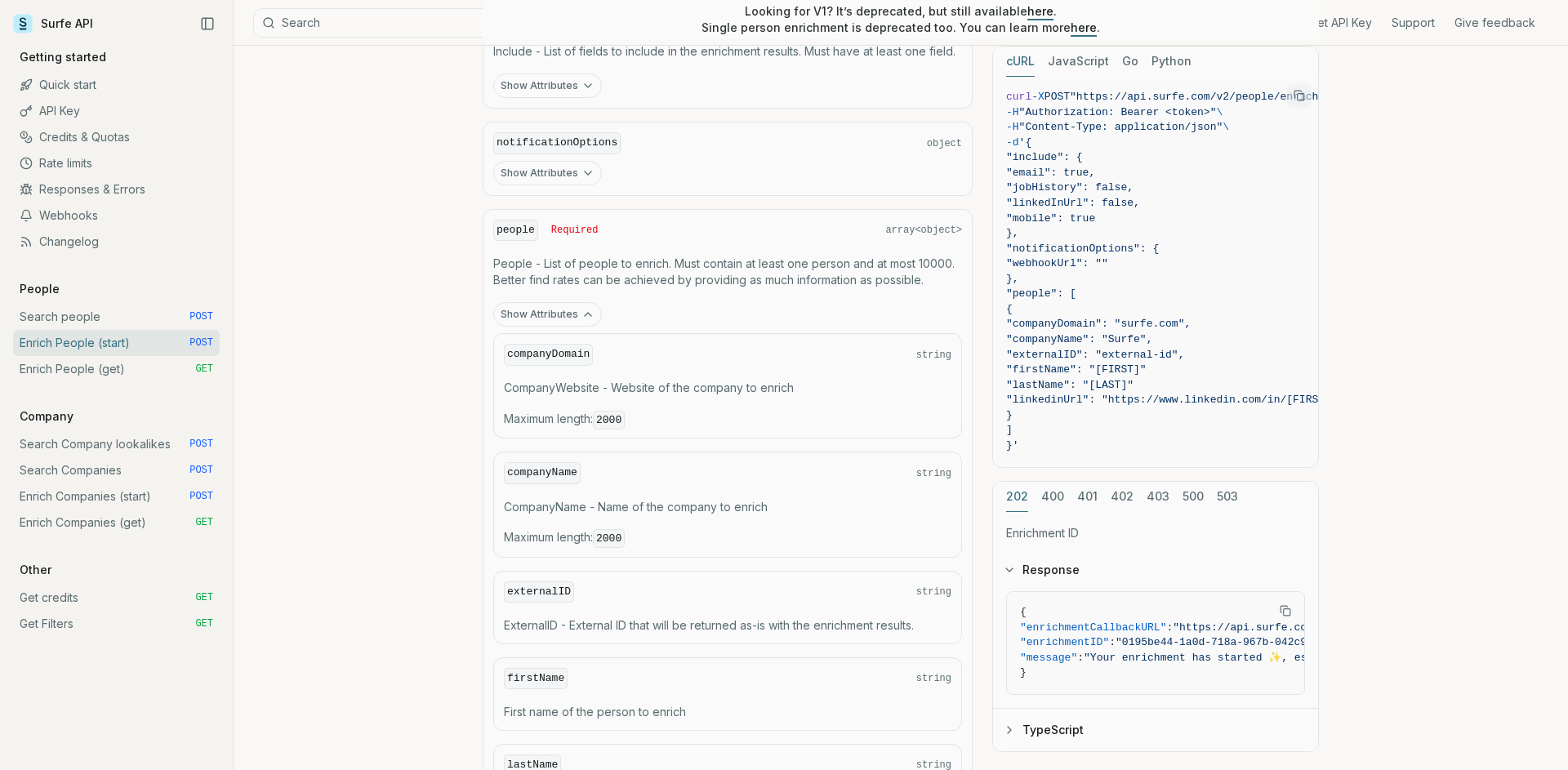 click on "companyDomain" at bounding box center (548, 354) 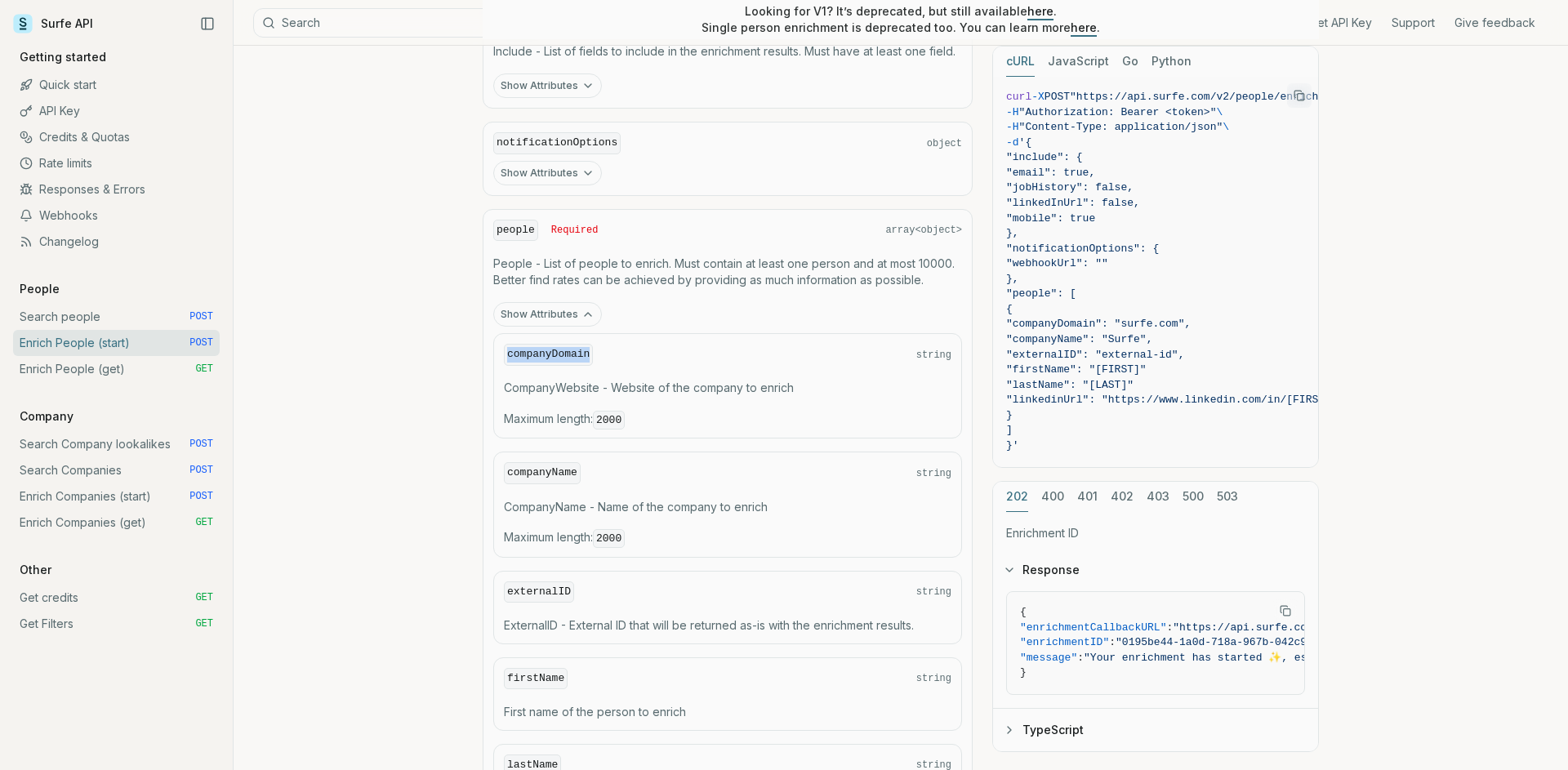 click on "companyDomain" at bounding box center [548, 354] 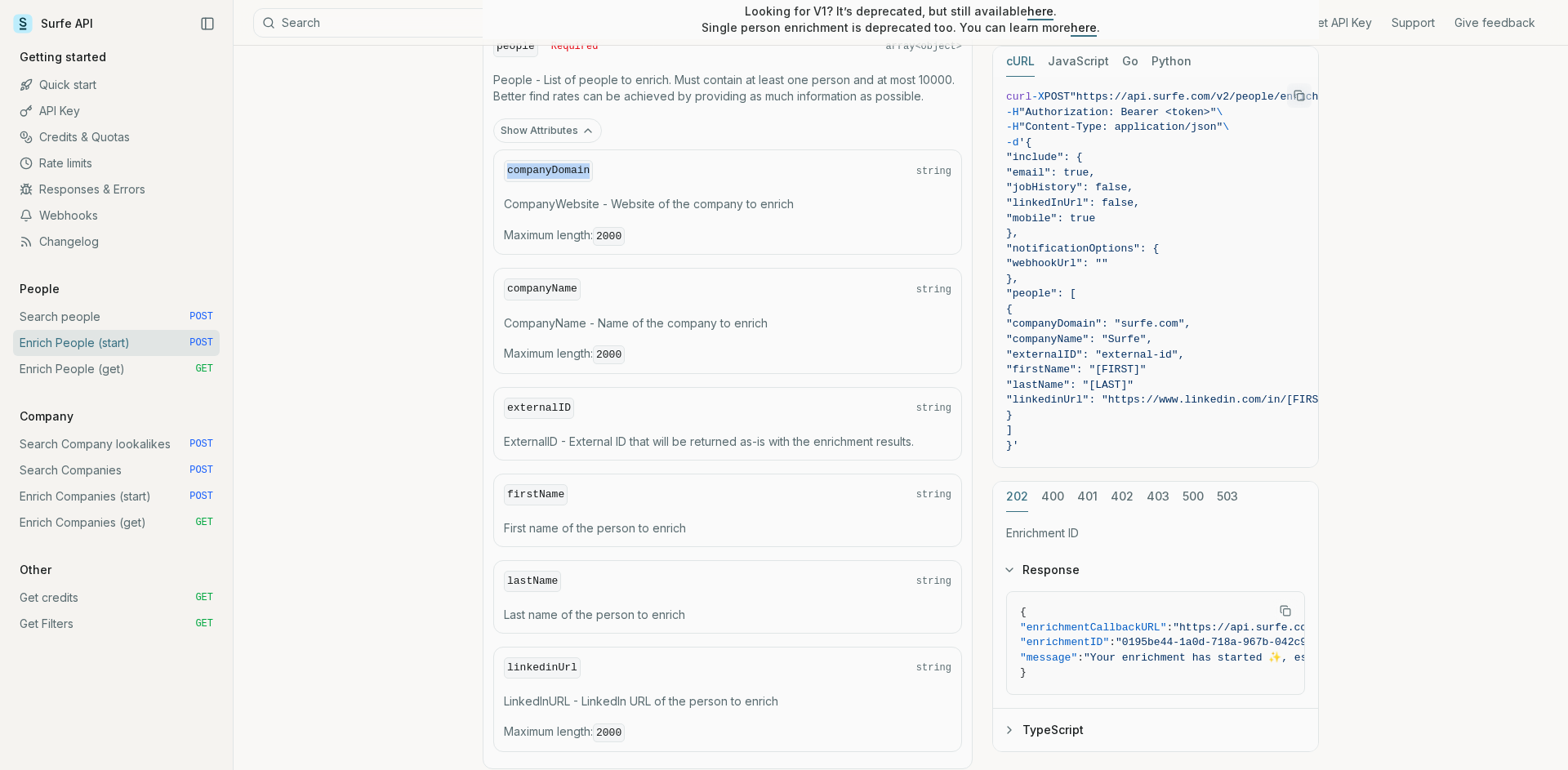 scroll, scrollTop: 1070, scrollLeft: 0, axis: vertical 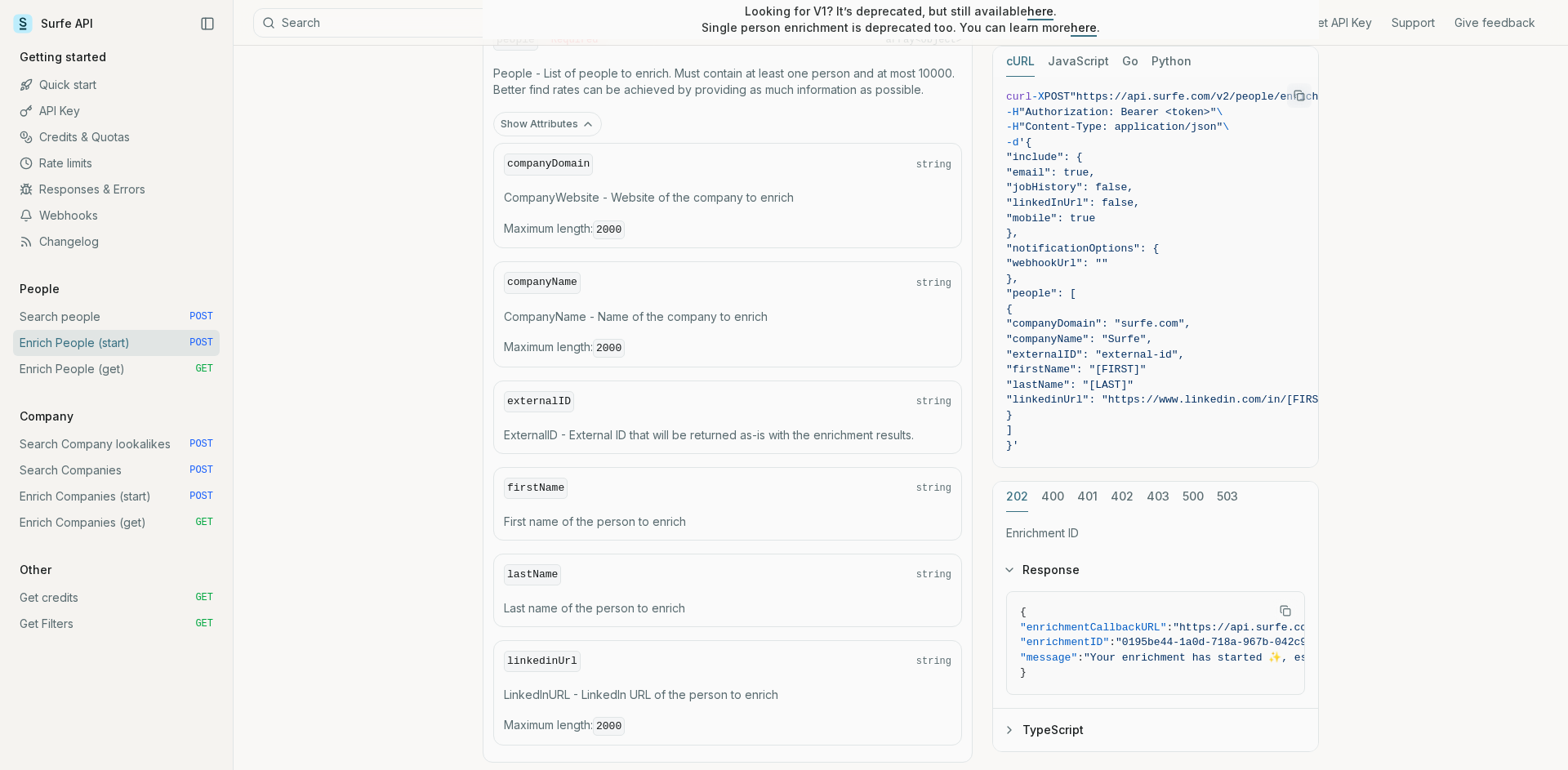 click on "linkedinUrl" at bounding box center (542, 661) 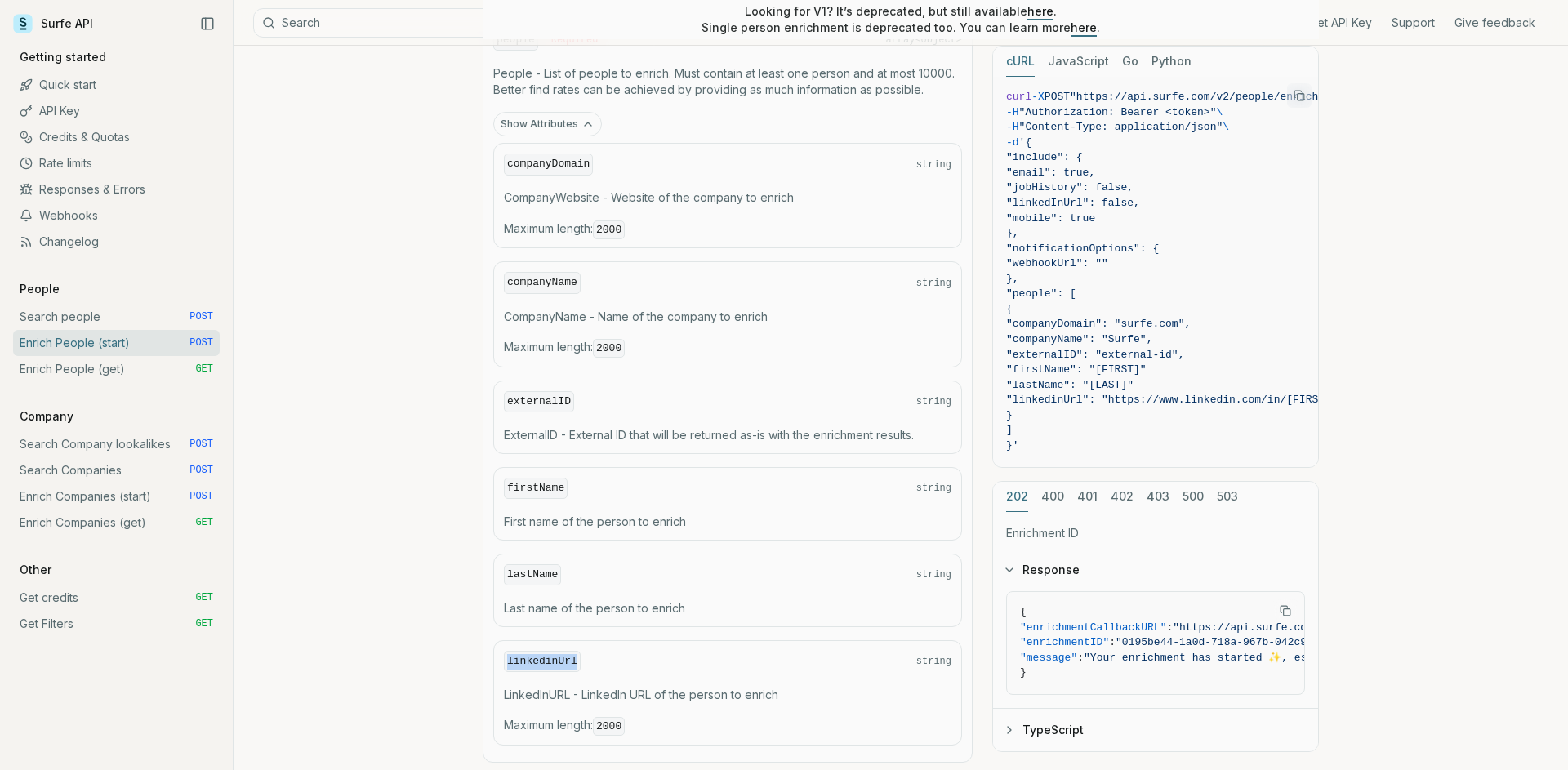 click on "linkedinUrl" at bounding box center [542, 661] 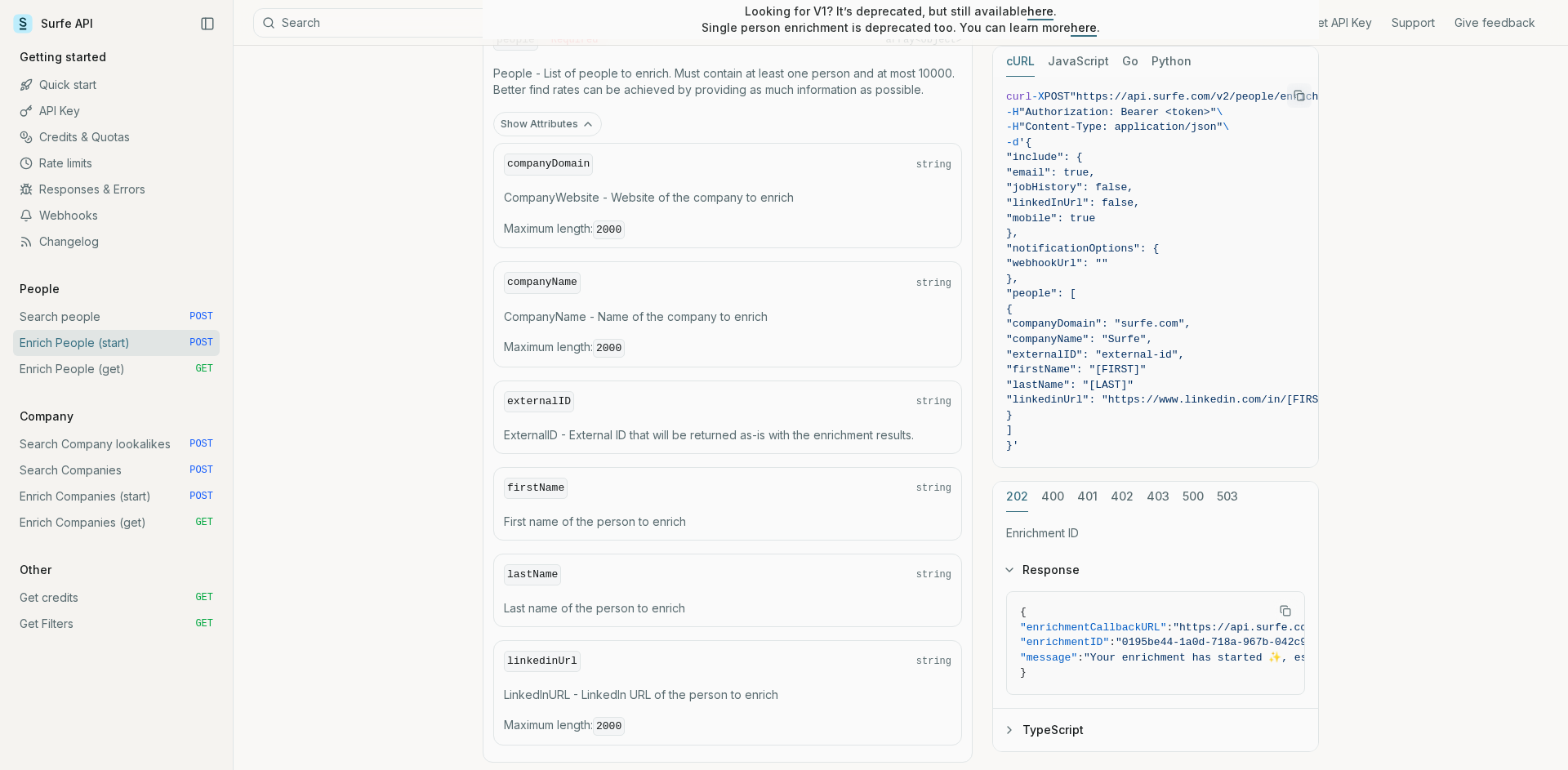 click on "companyName" at bounding box center (542, 283) 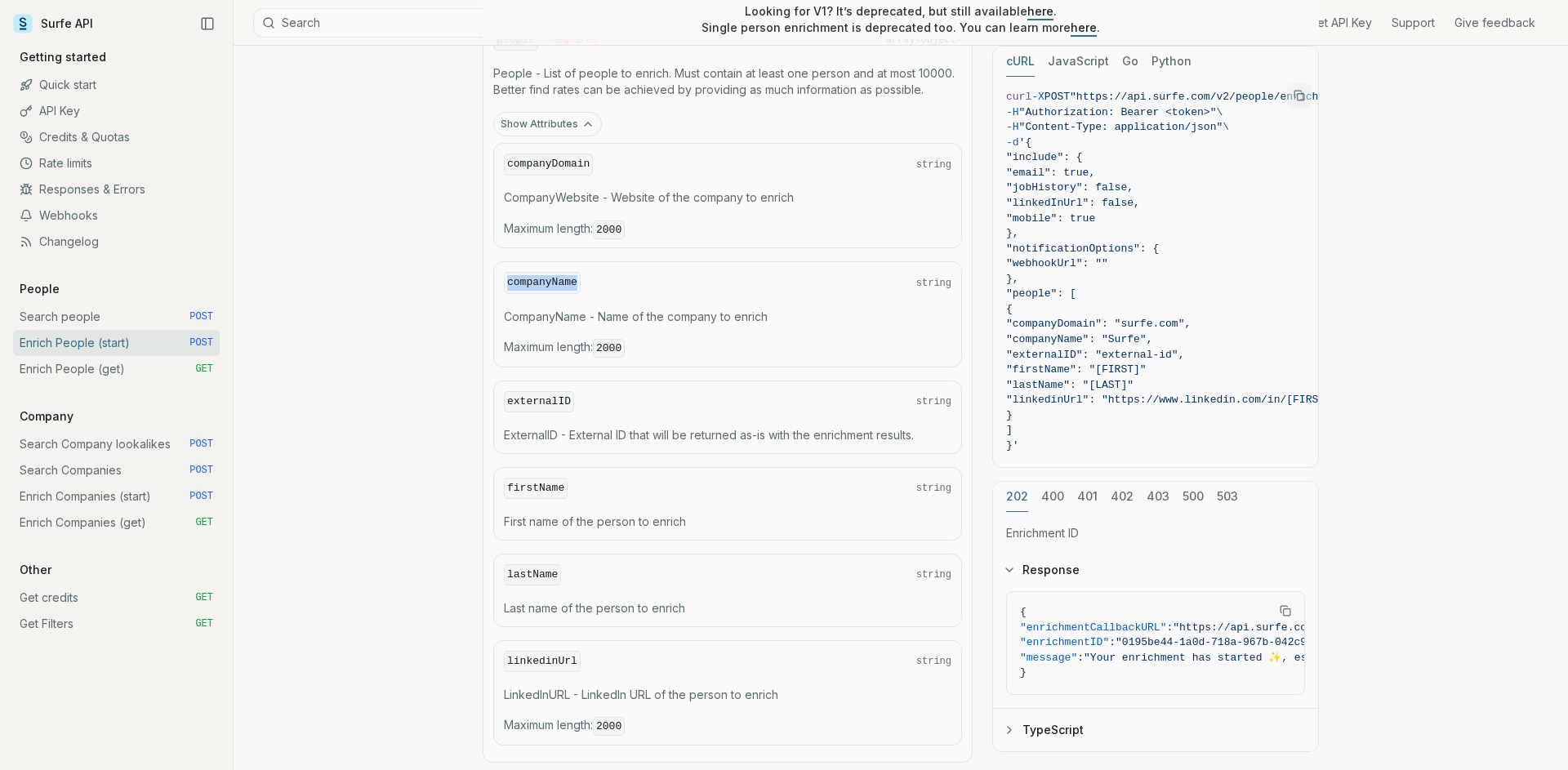 click on "companyName" at bounding box center [542, 283] 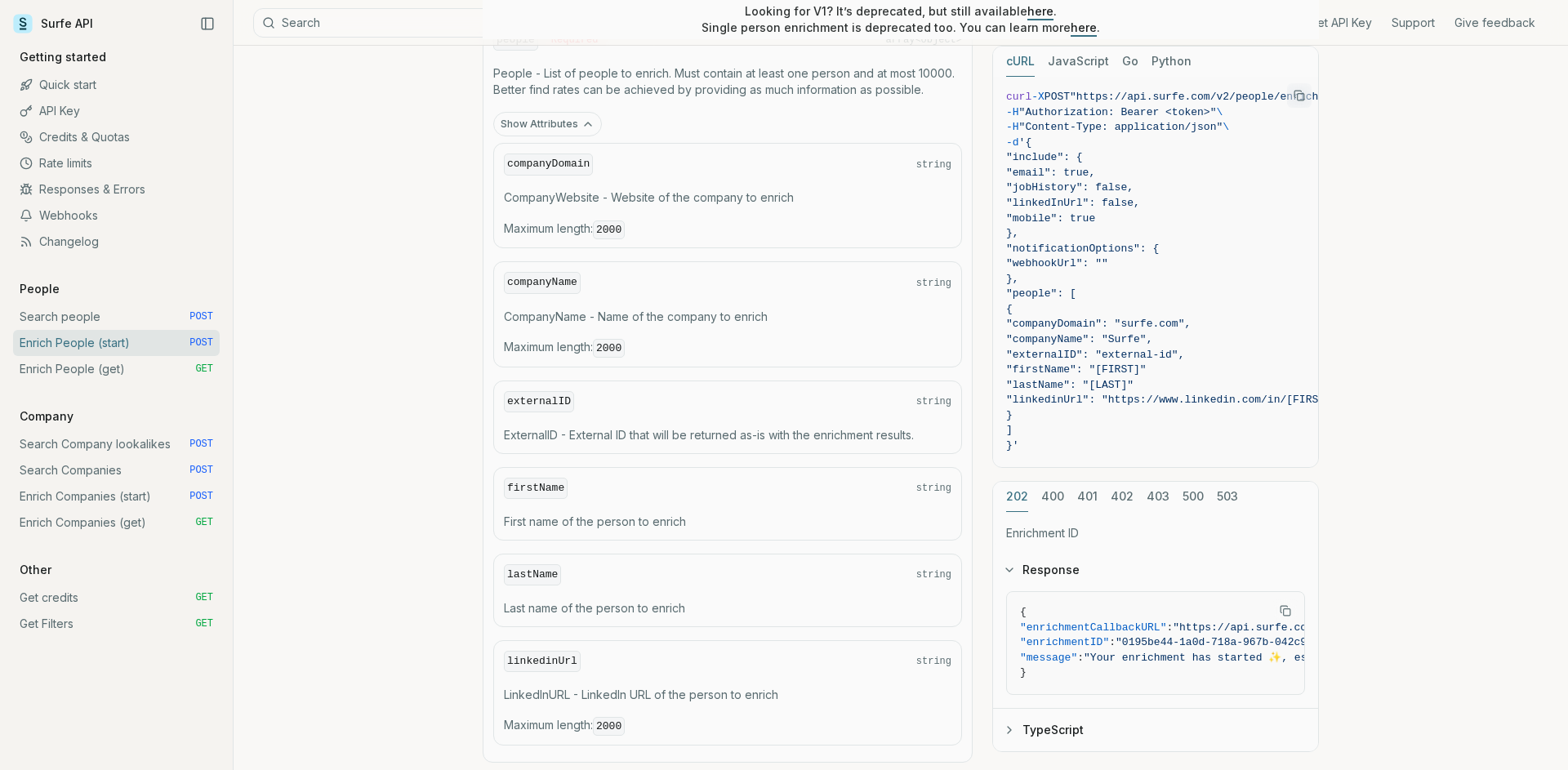 click on "firstName" at bounding box center (536, 488) 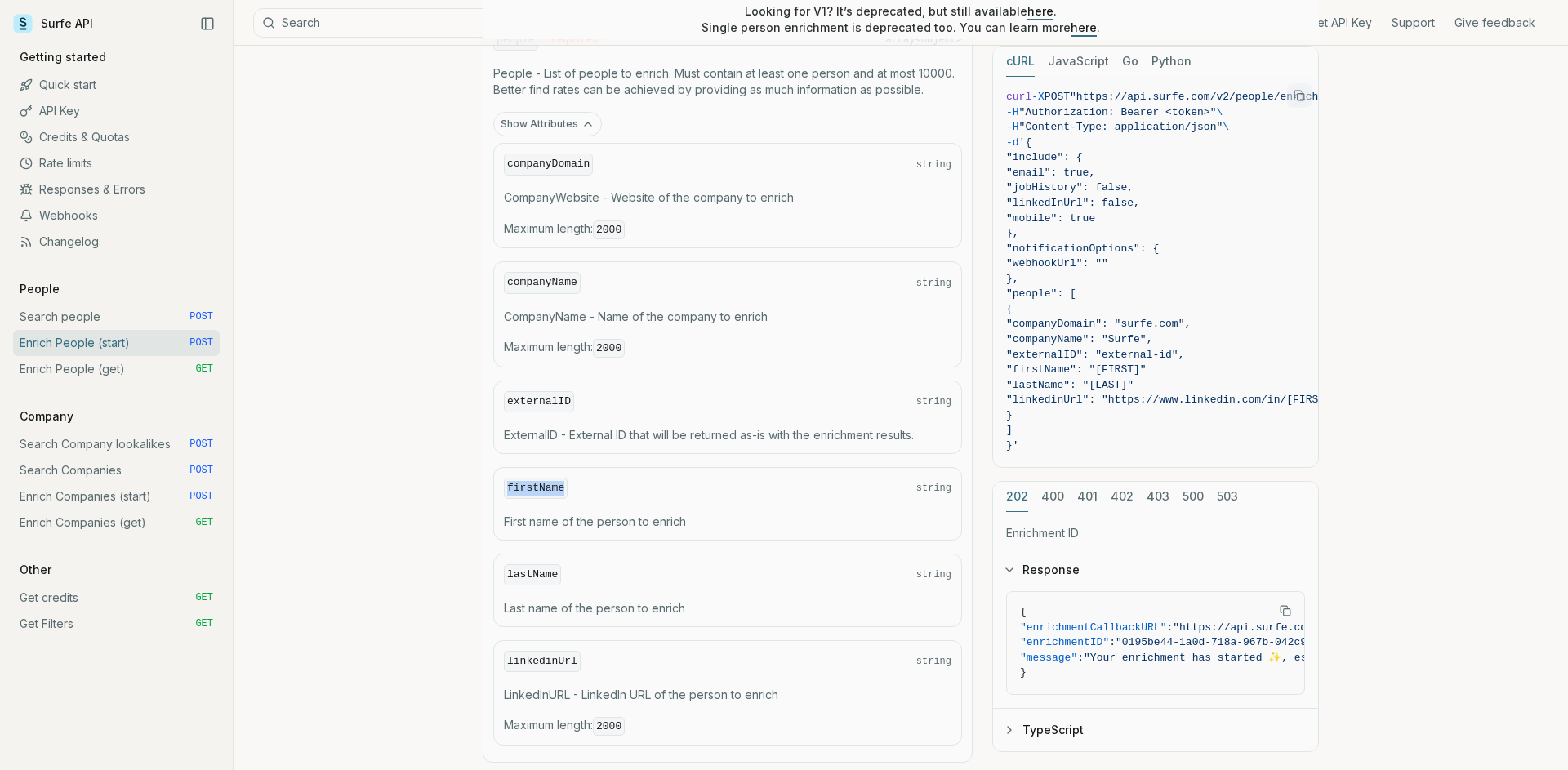click on "firstName" at bounding box center (536, 488) 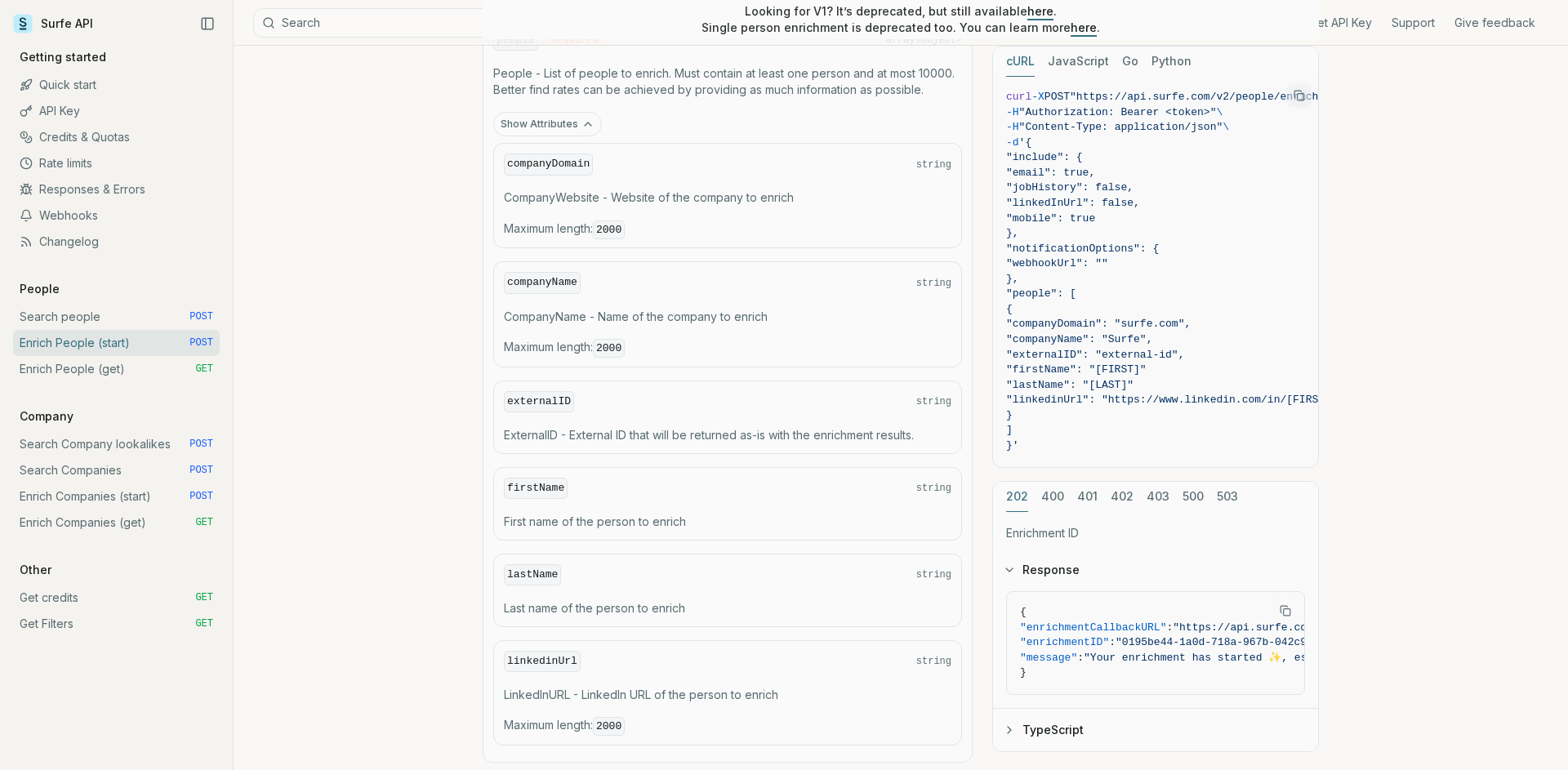 click on "companyDomain" at bounding box center (548, 164) 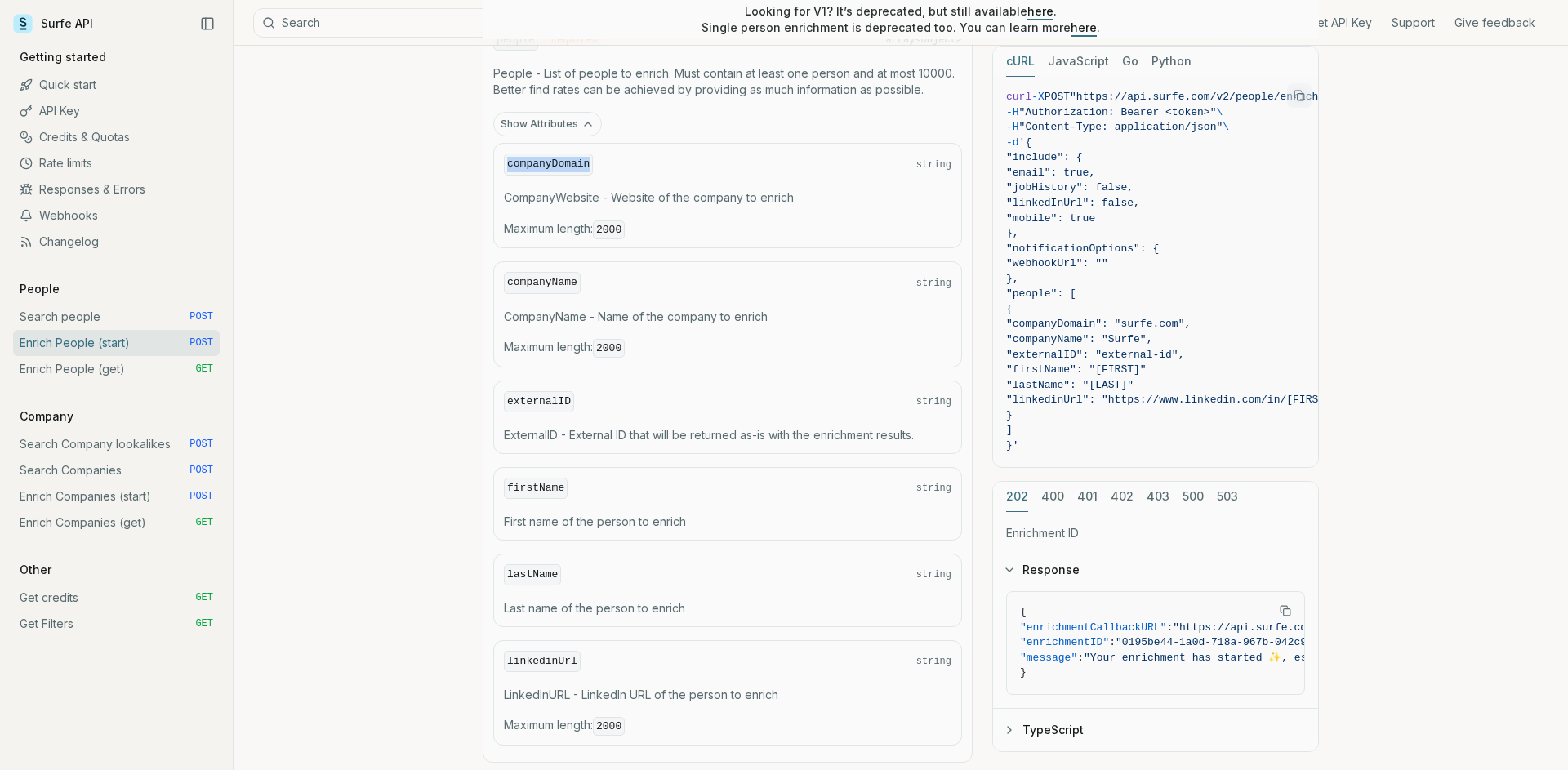 click on "companyDomain" at bounding box center (548, 164) 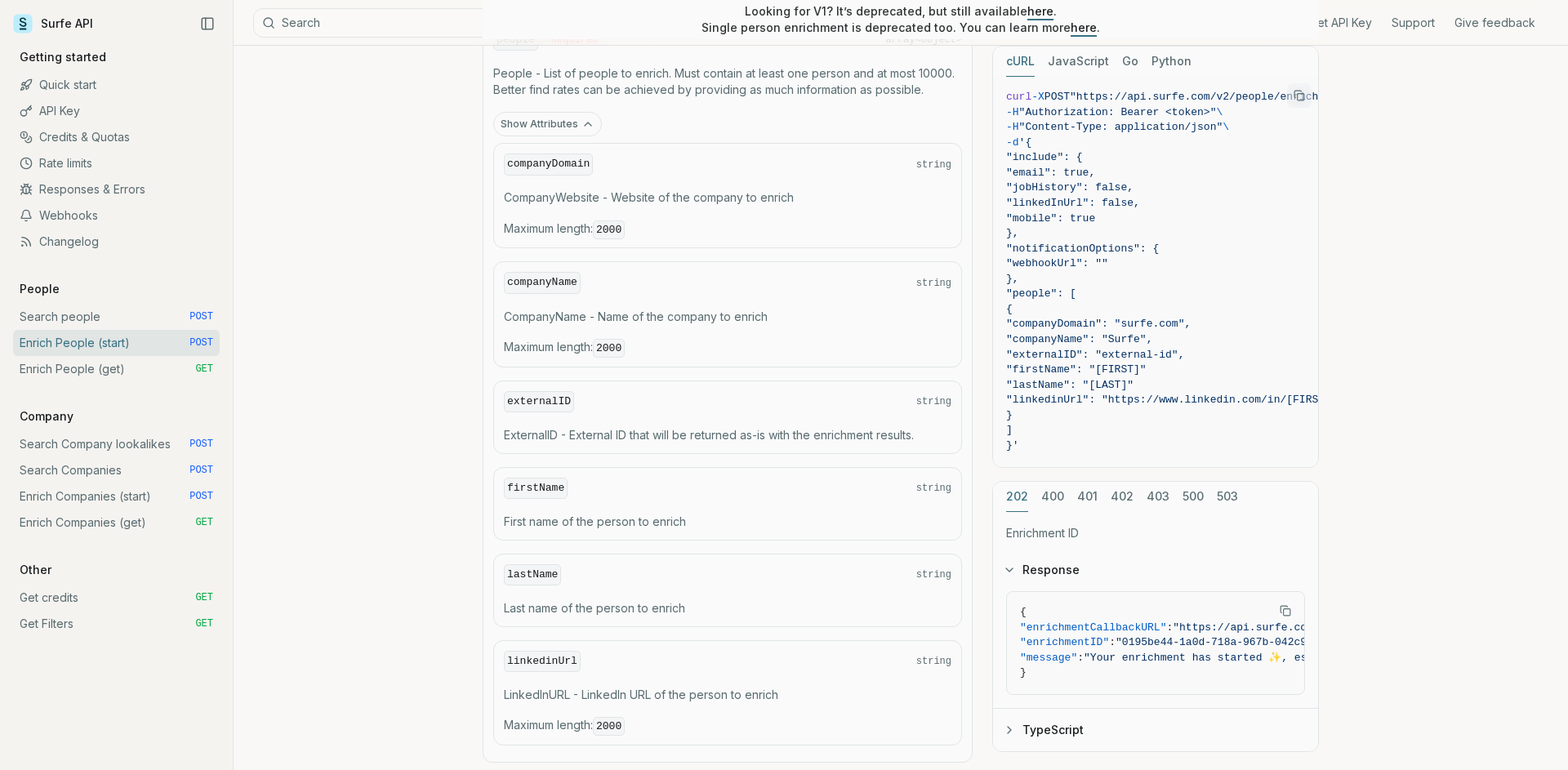 click on "linkedinUrl" at bounding box center [542, 661] 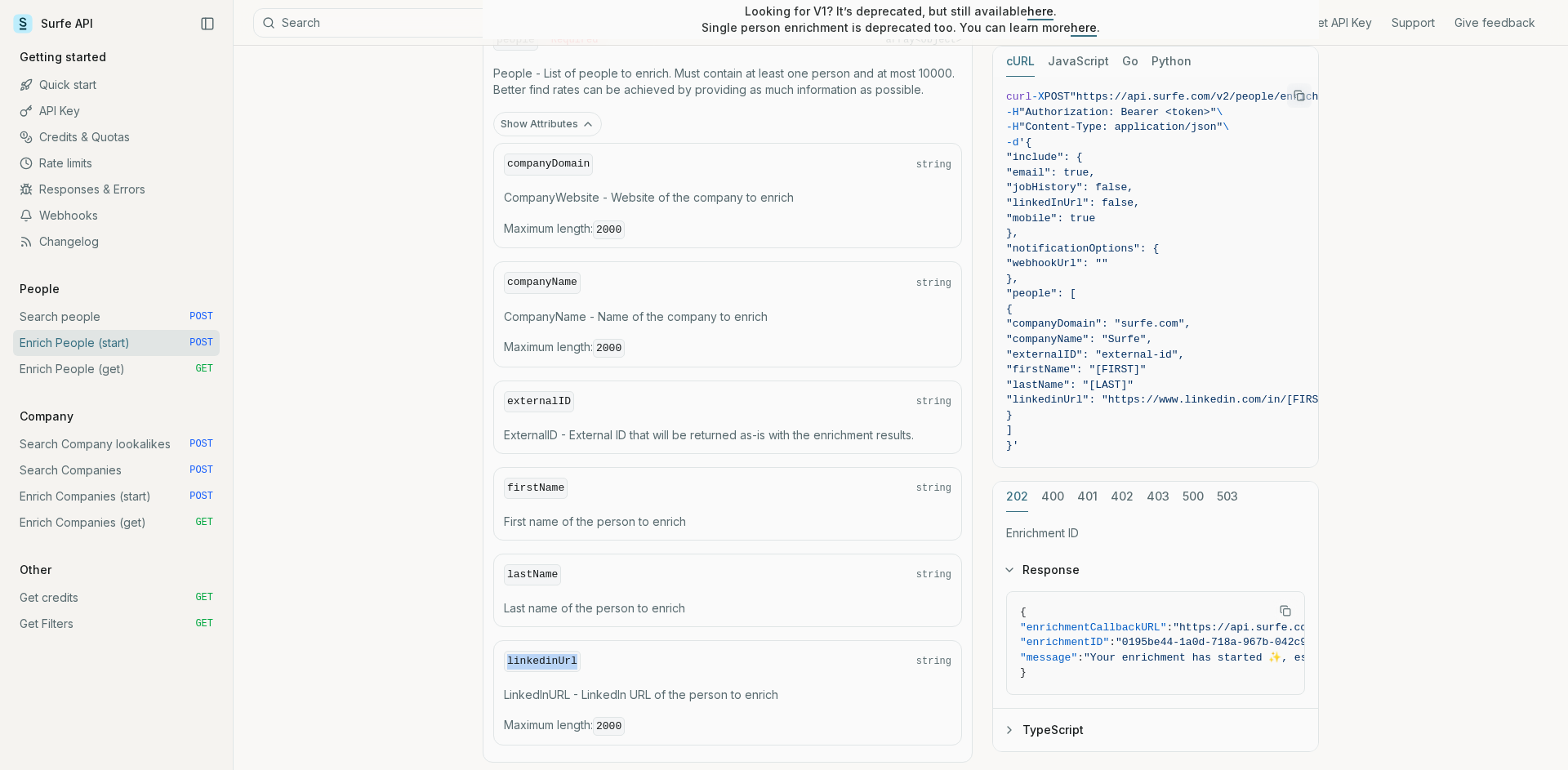 click on "linkedinUrl" at bounding box center (542, 661) 